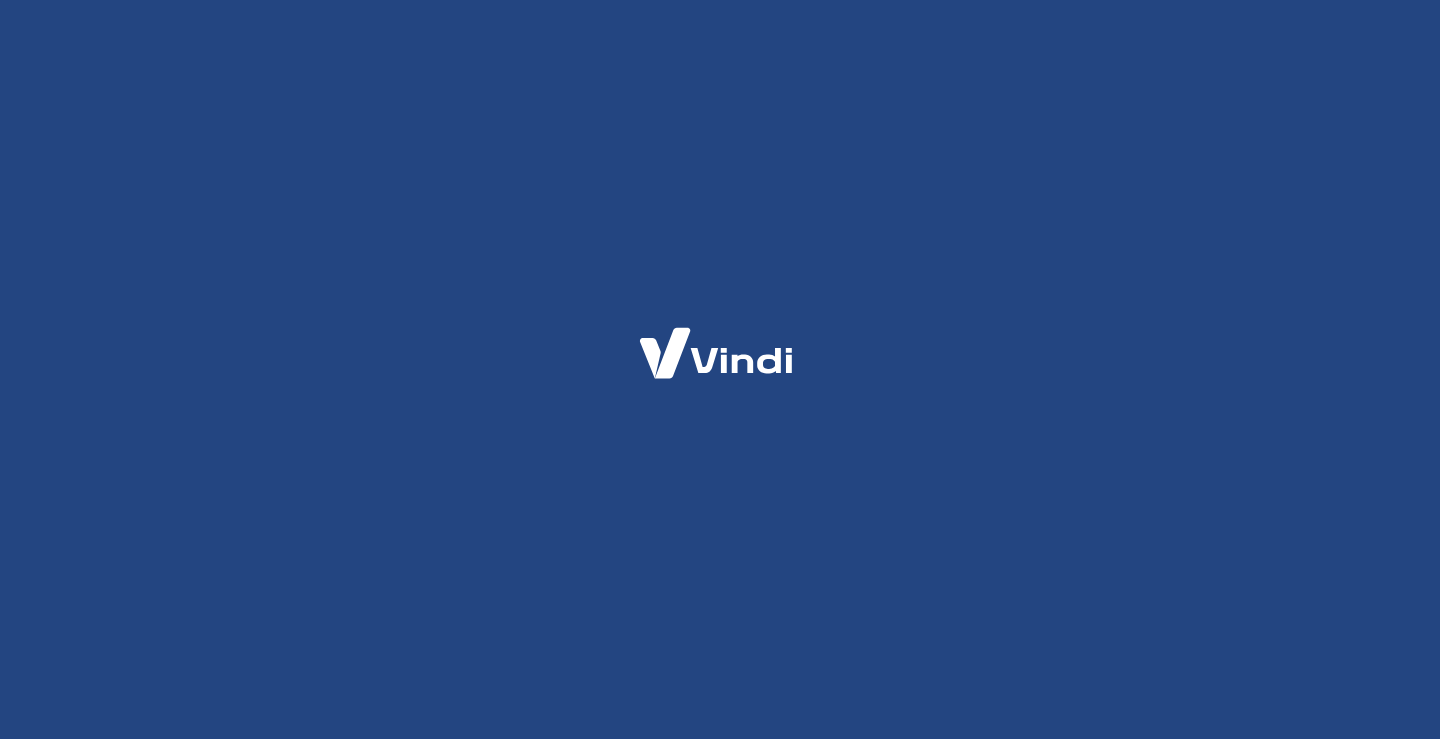 scroll, scrollTop: 0, scrollLeft: 0, axis: both 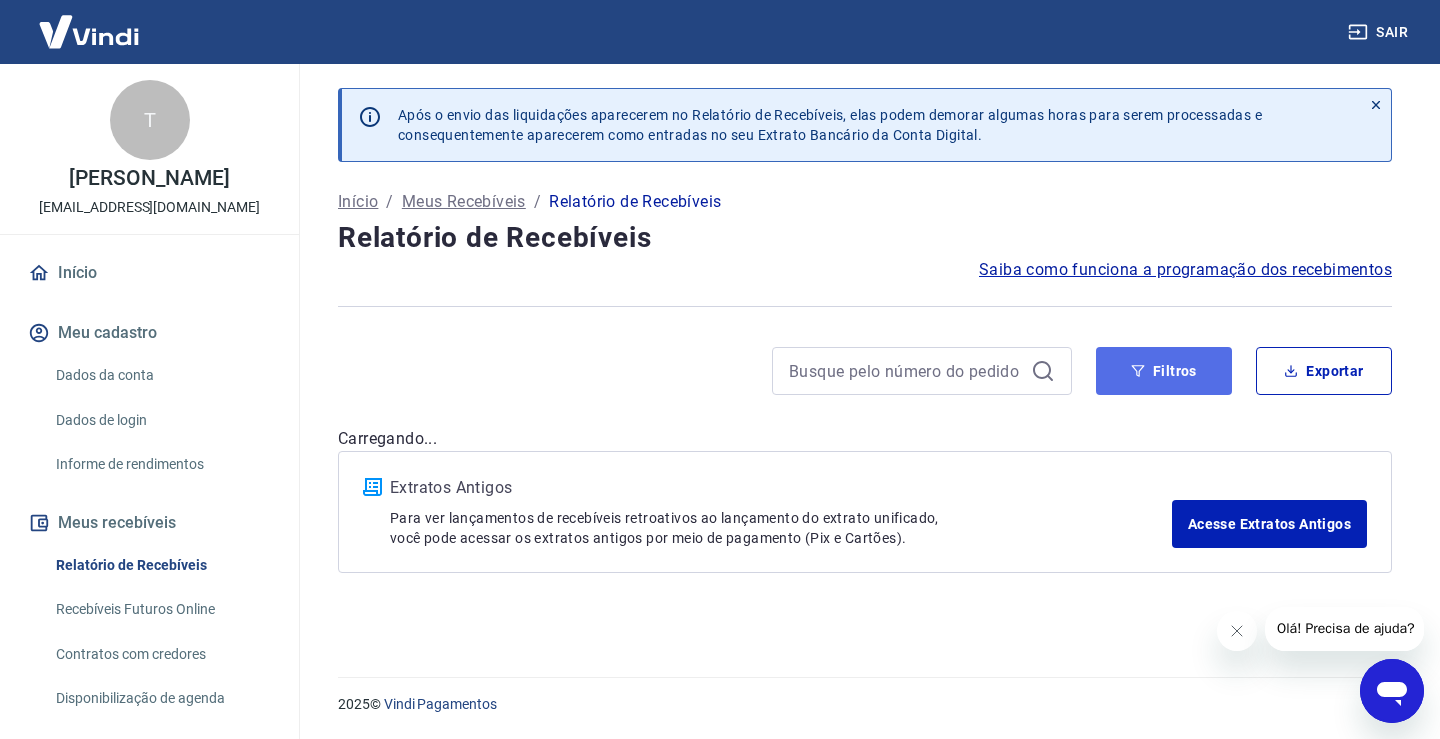 click on "Filtros" at bounding box center (1164, 371) 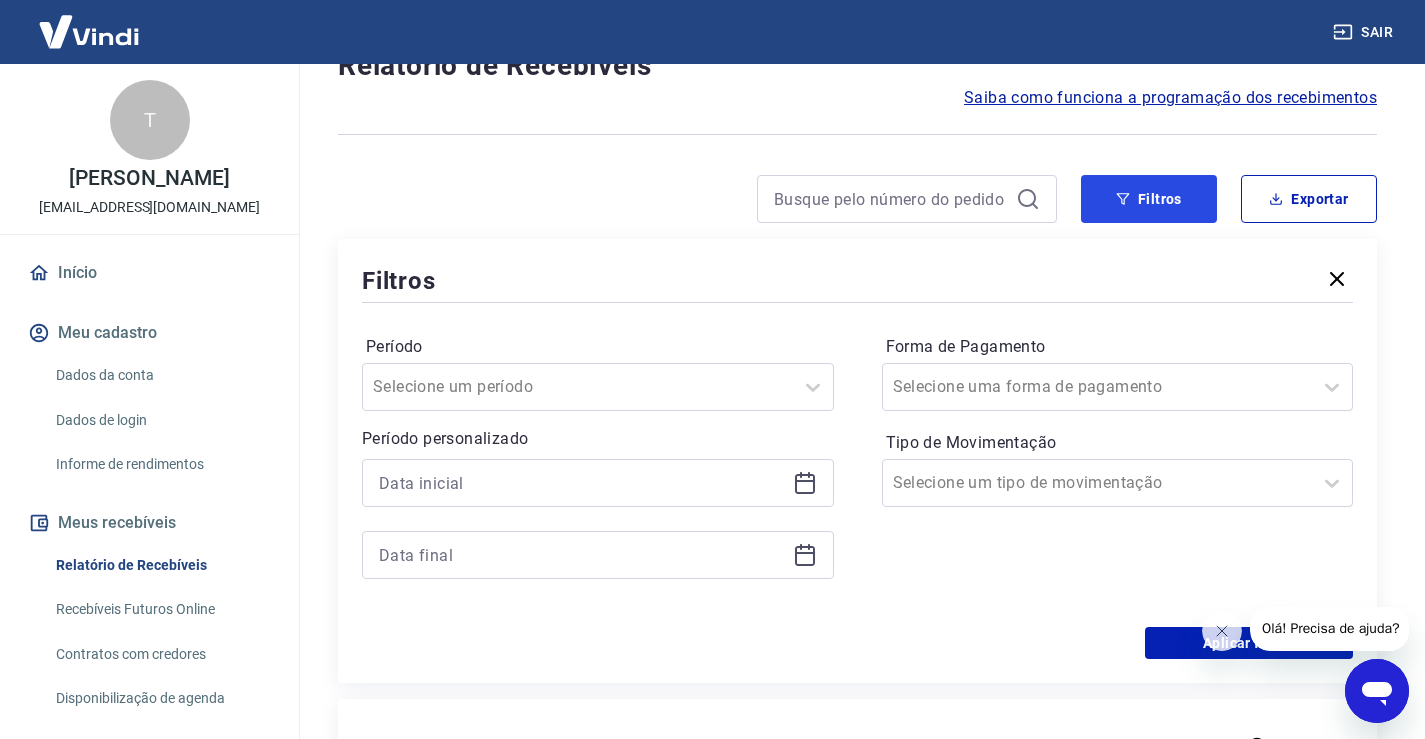 scroll, scrollTop: 200, scrollLeft: 0, axis: vertical 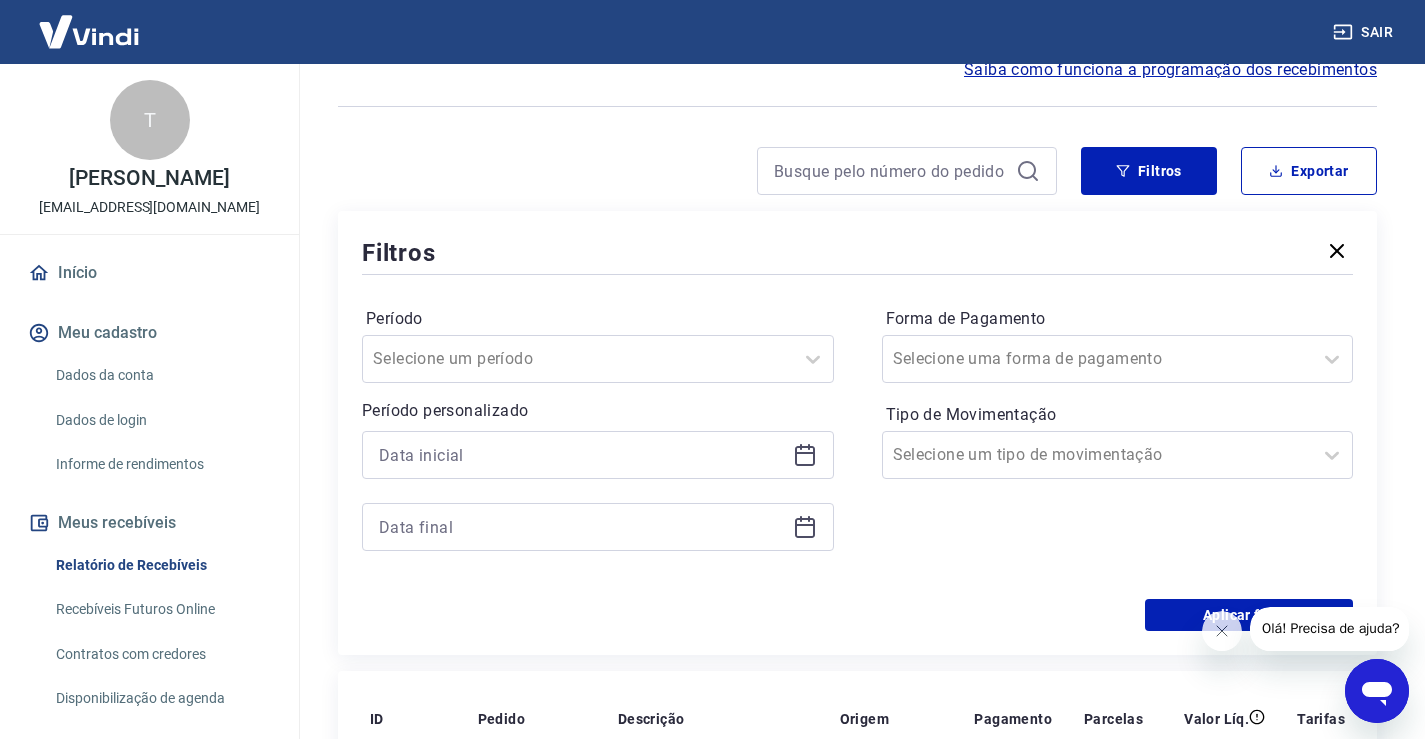 click 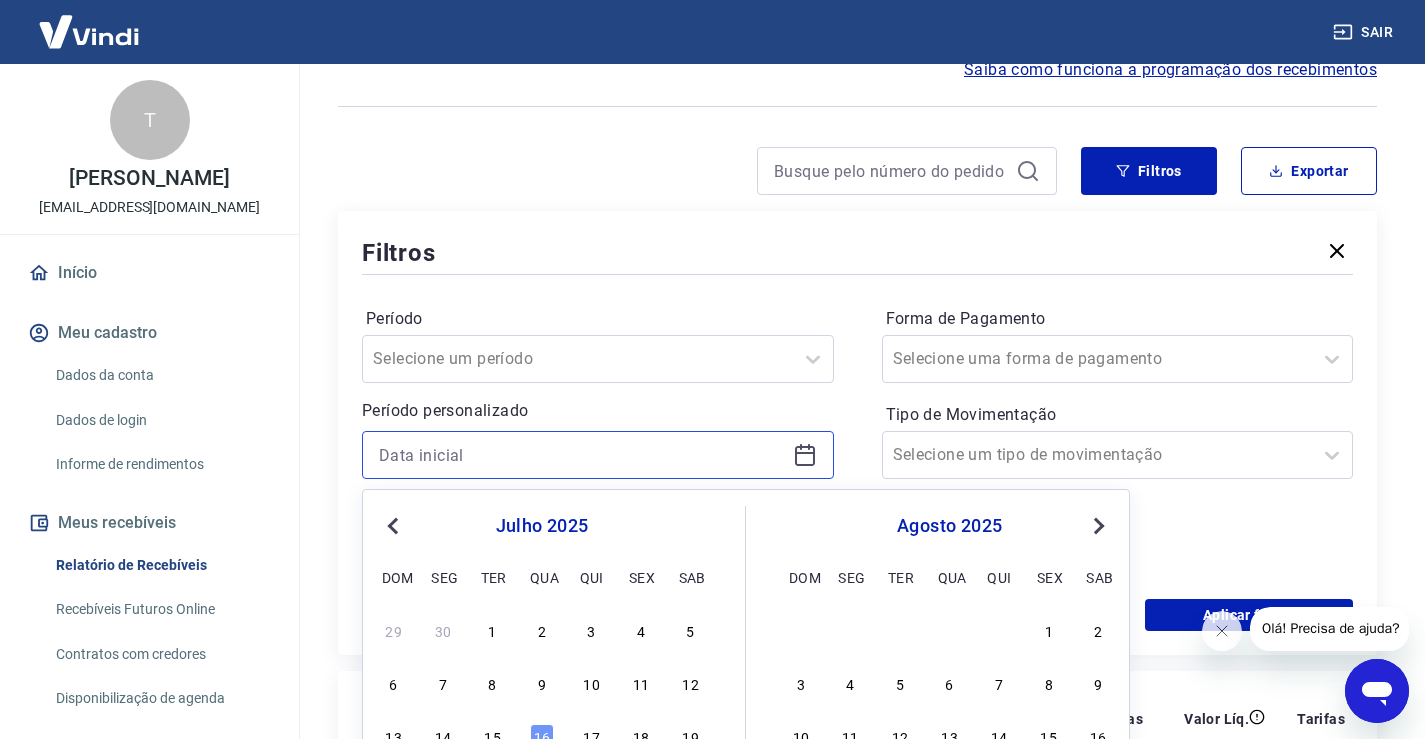 scroll, scrollTop: 300, scrollLeft: 0, axis: vertical 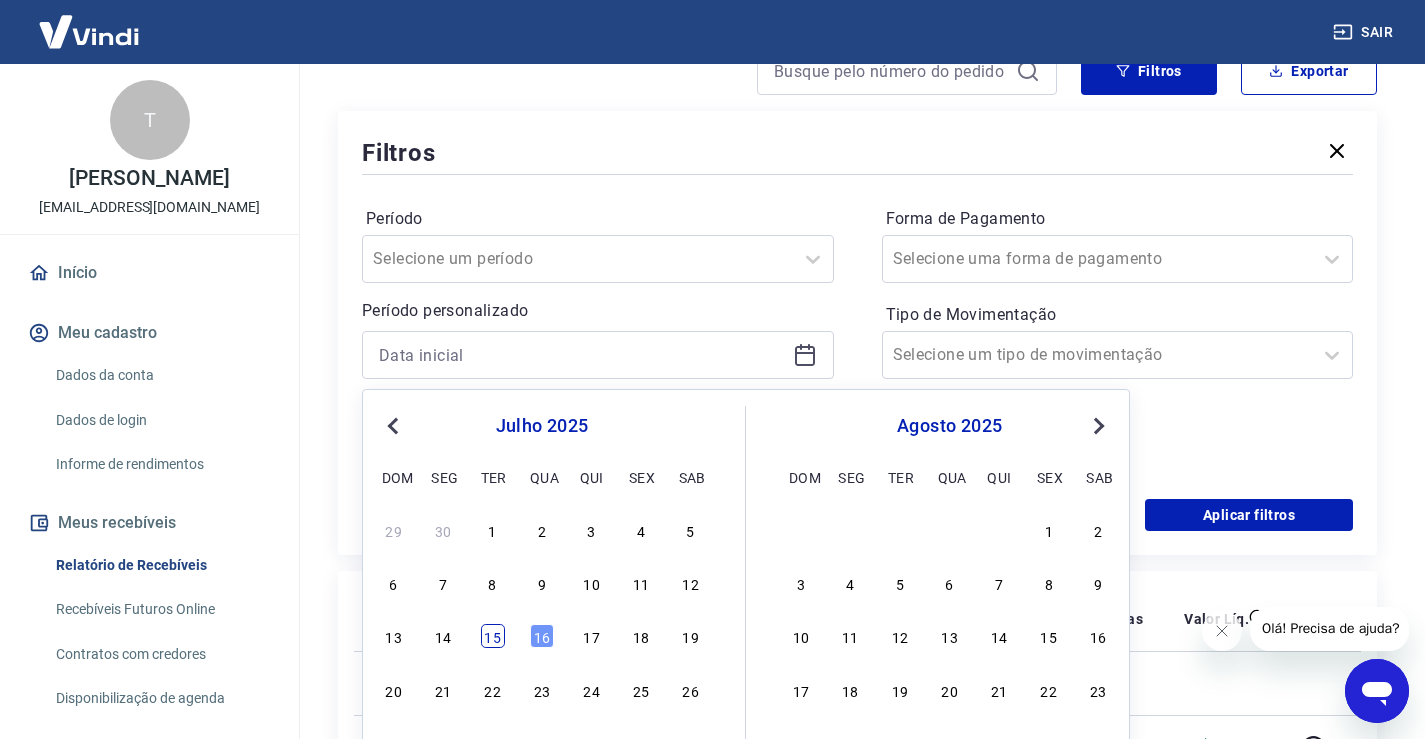 click on "29 30 1 2 3 4 5 6 7 8 9 10 11 12 13 14 15 16 17 18 19 20 21 22 23 24 25 26 27 28 29 30 31" at bounding box center [542, 636] 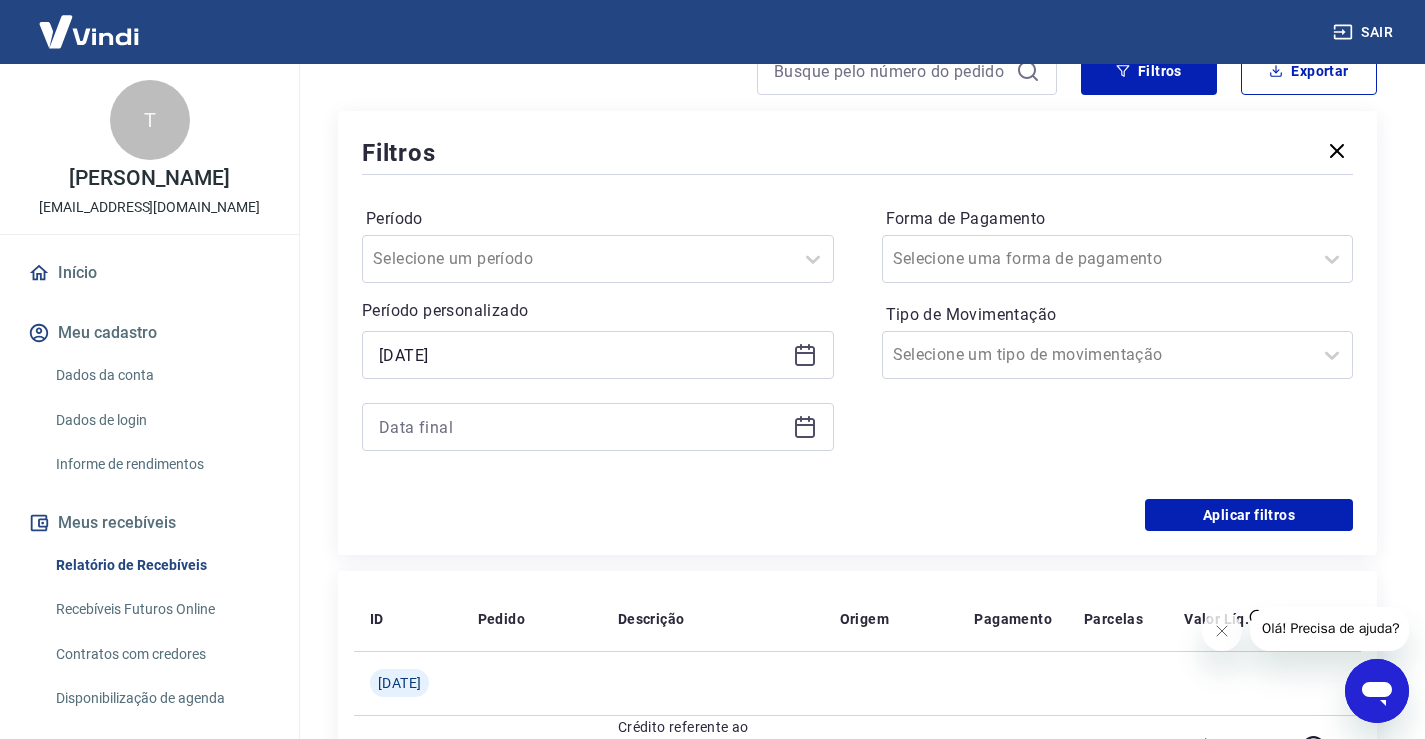 type on "[DATE]" 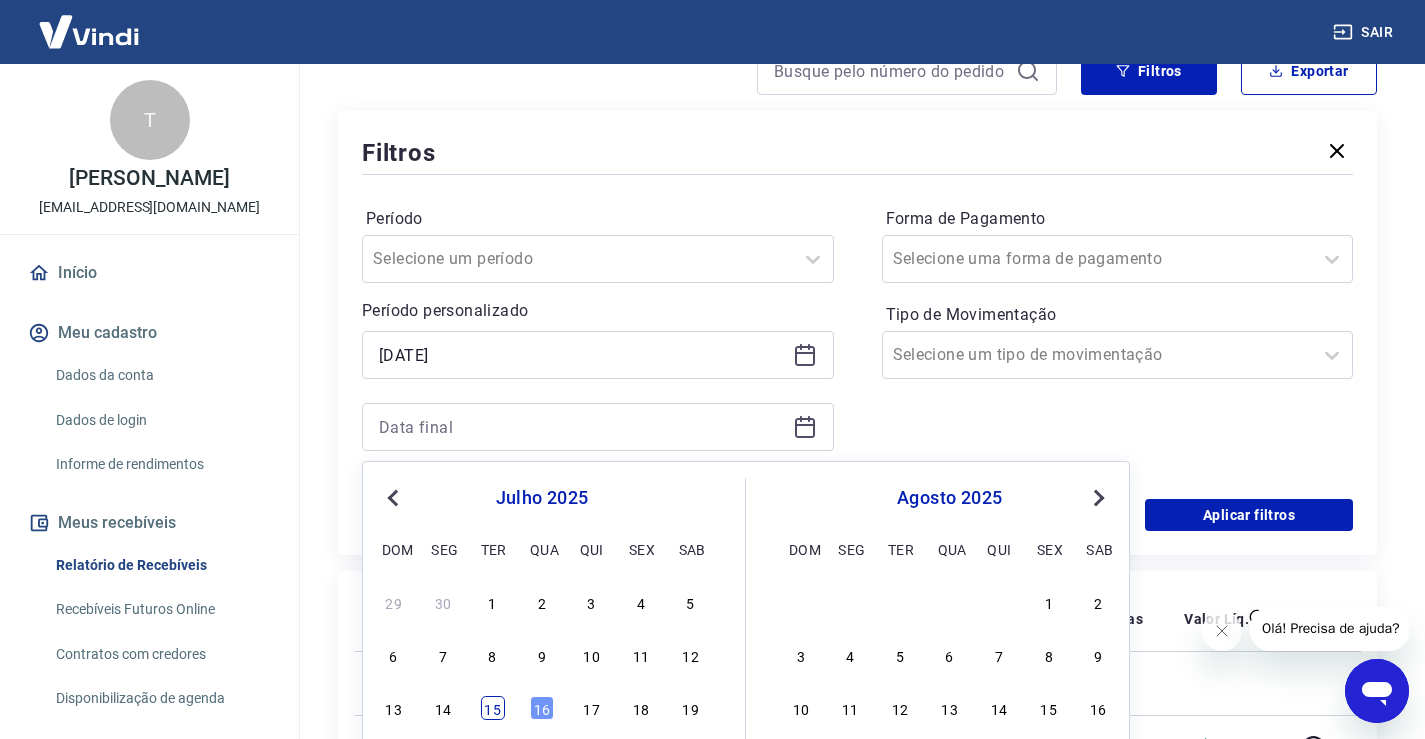 click on "15" at bounding box center [493, 708] 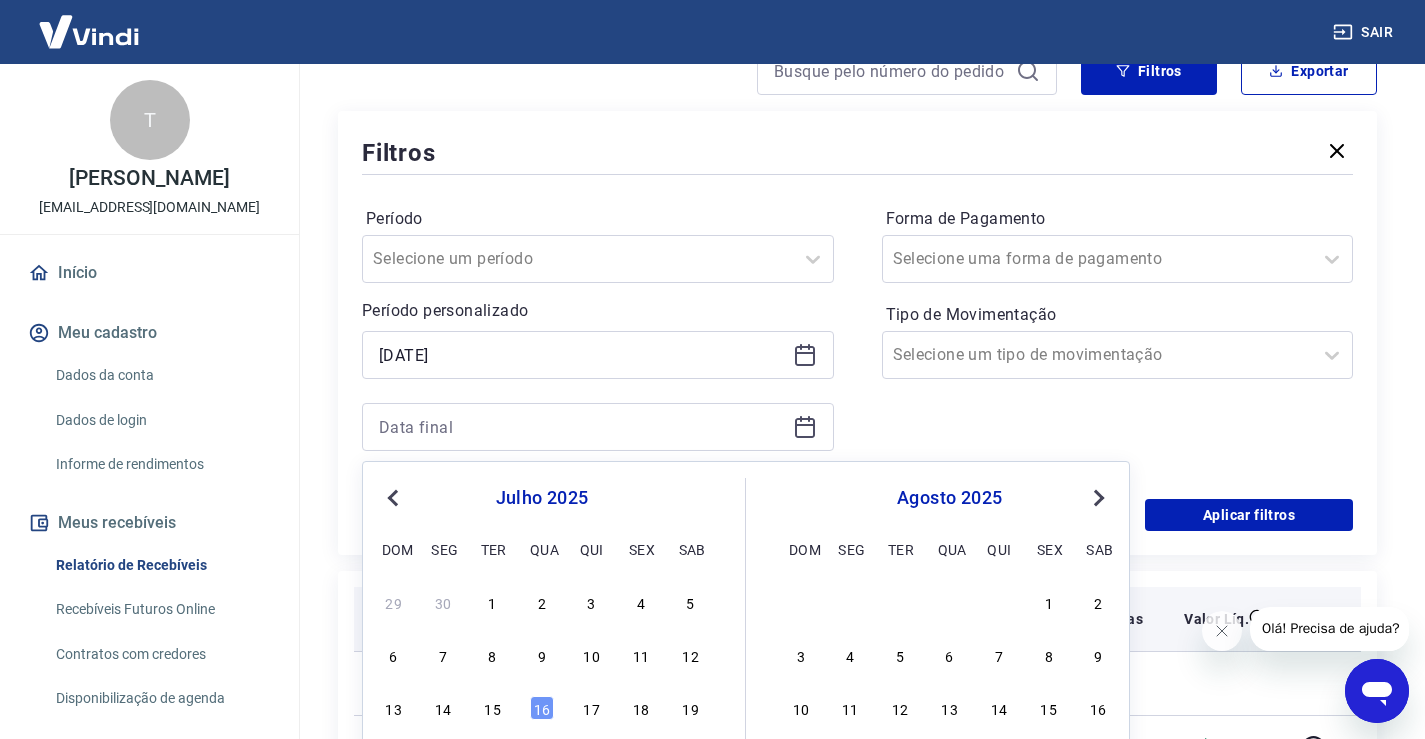 type on "[DATE]" 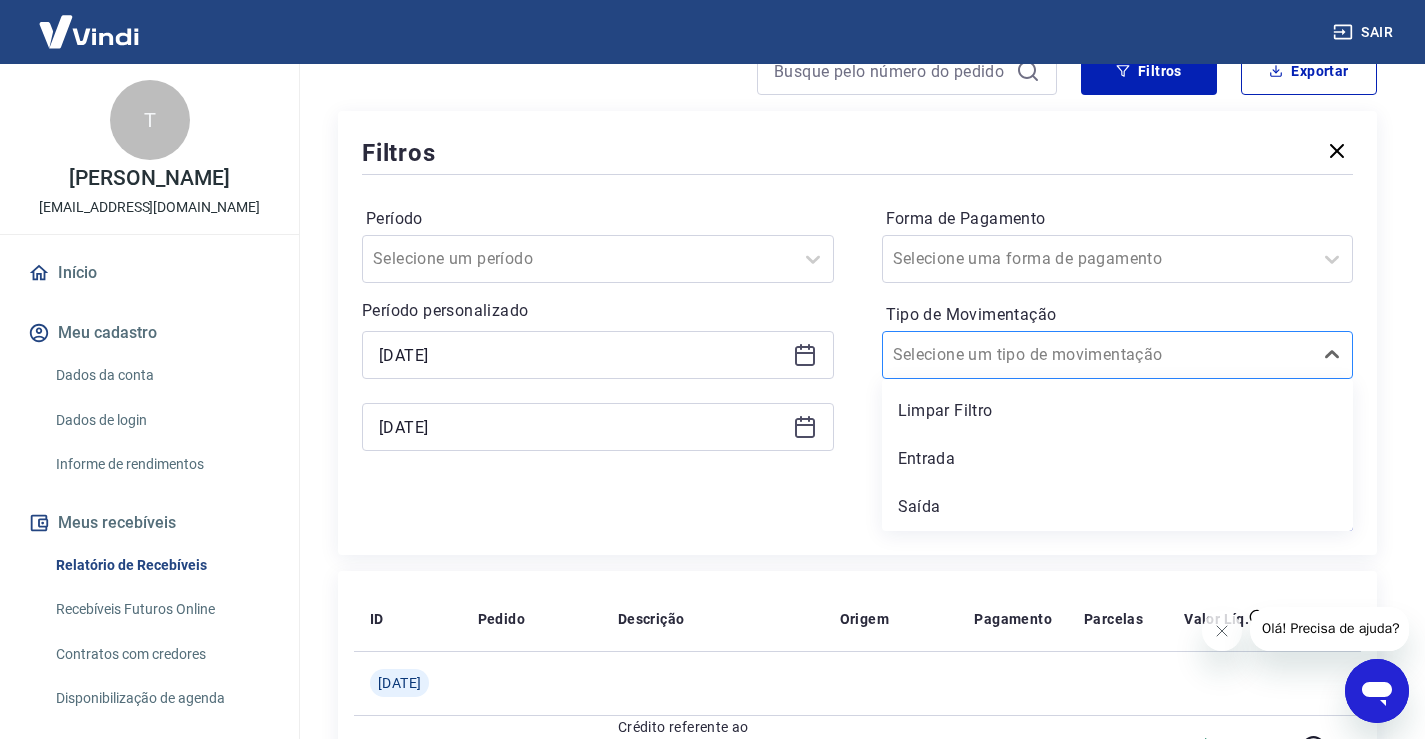 click at bounding box center [1098, 355] 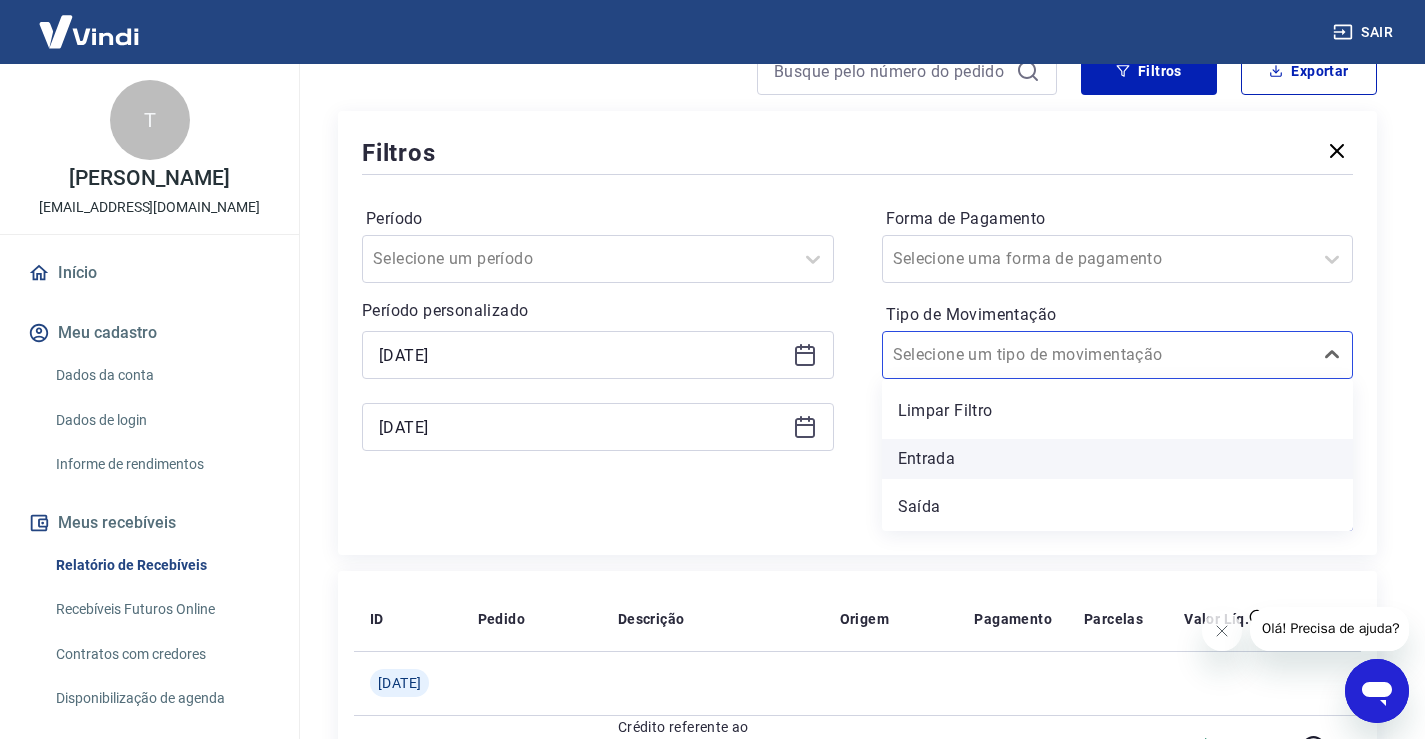 click on "Entrada" at bounding box center [1118, 459] 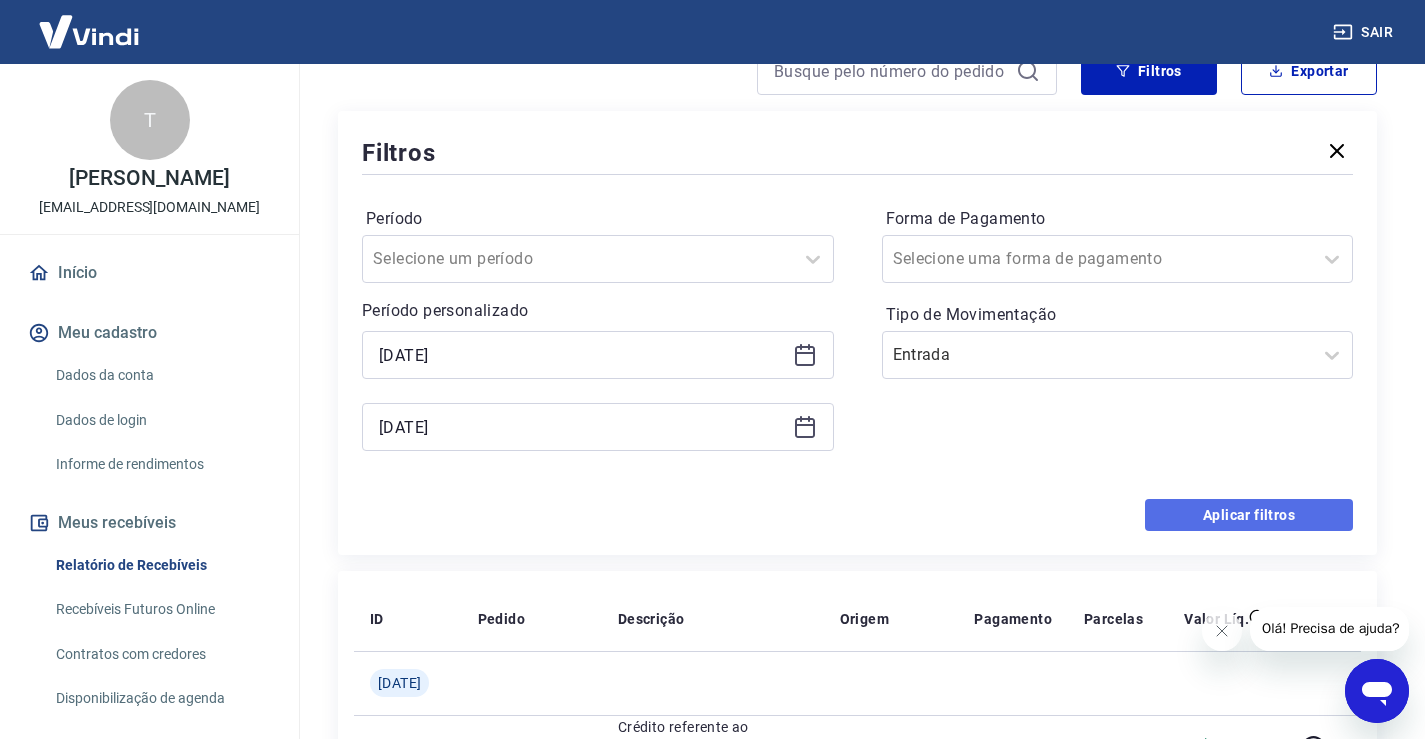 click on "Aplicar filtros" at bounding box center [1249, 515] 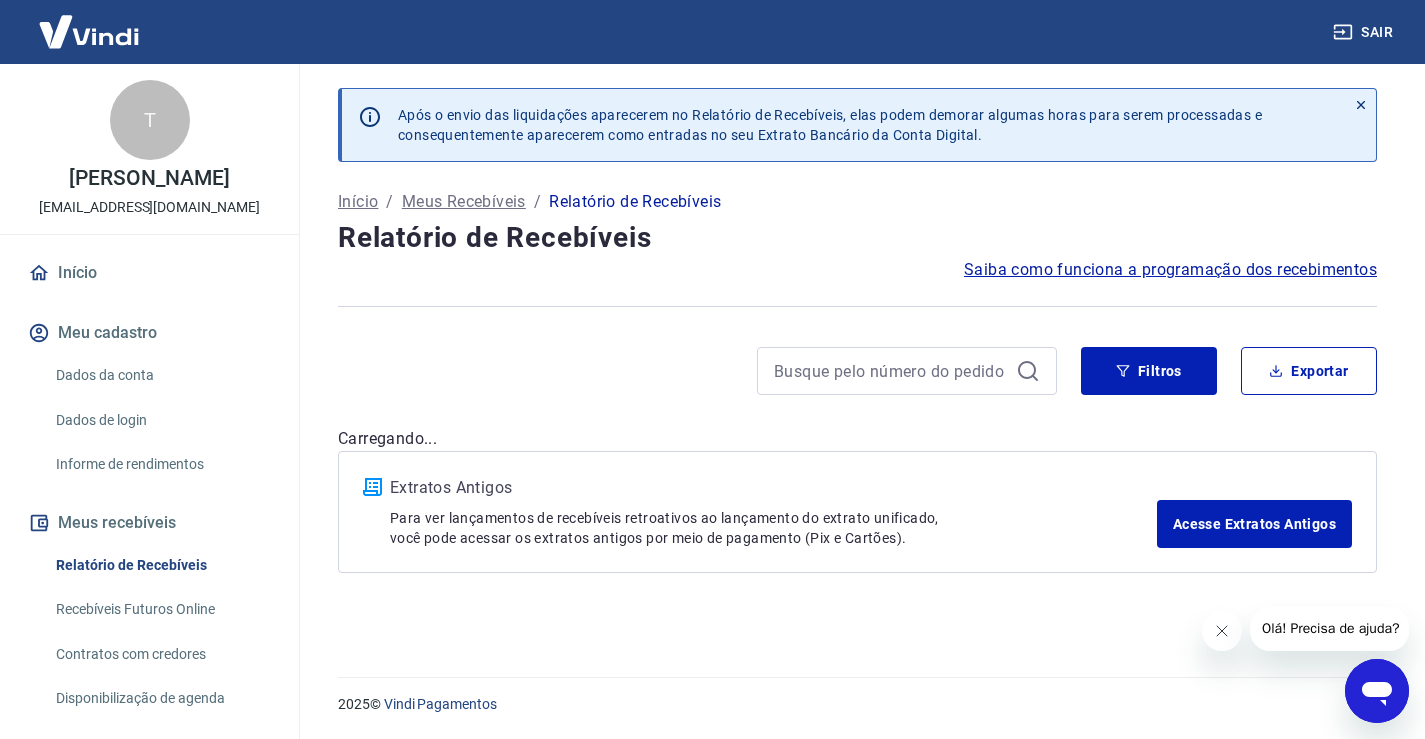 click at bounding box center [1221, 631] 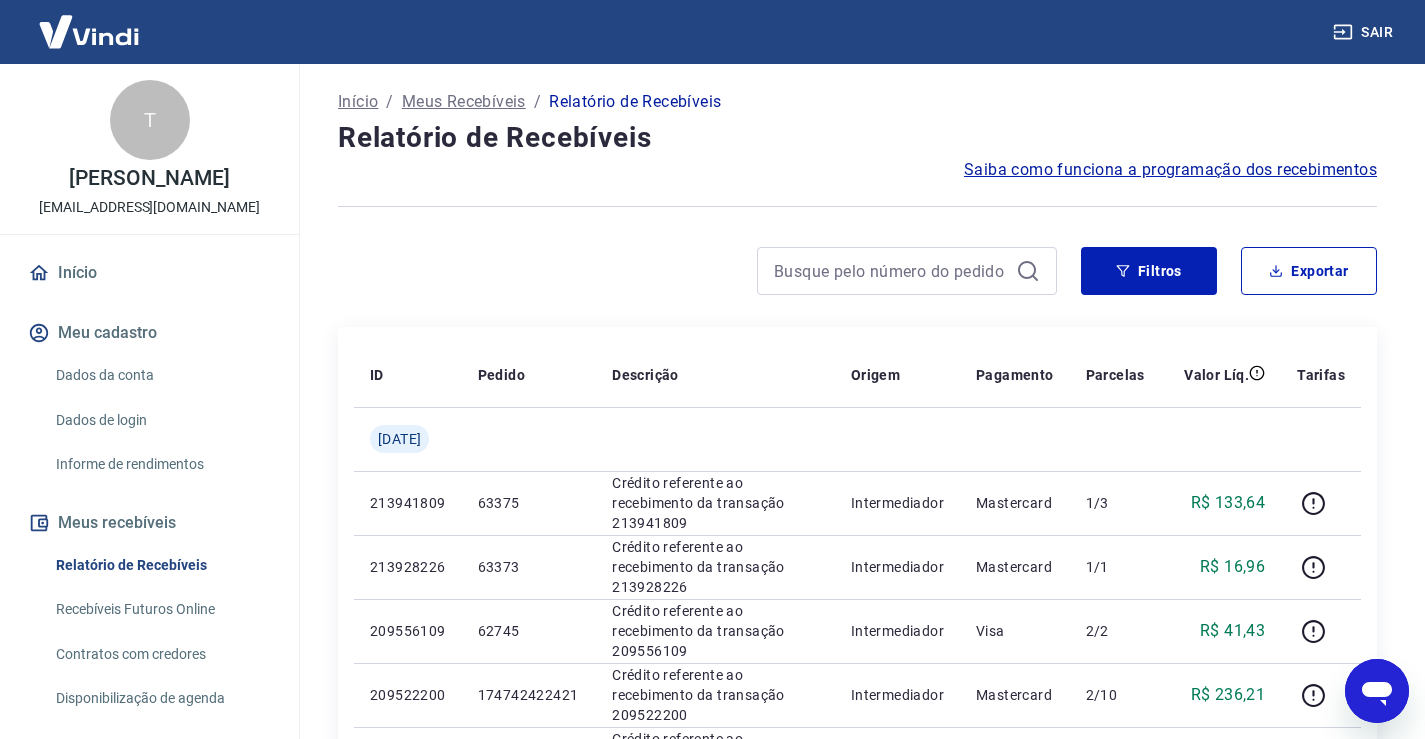 scroll, scrollTop: 0, scrollLeft: 0, axis: both 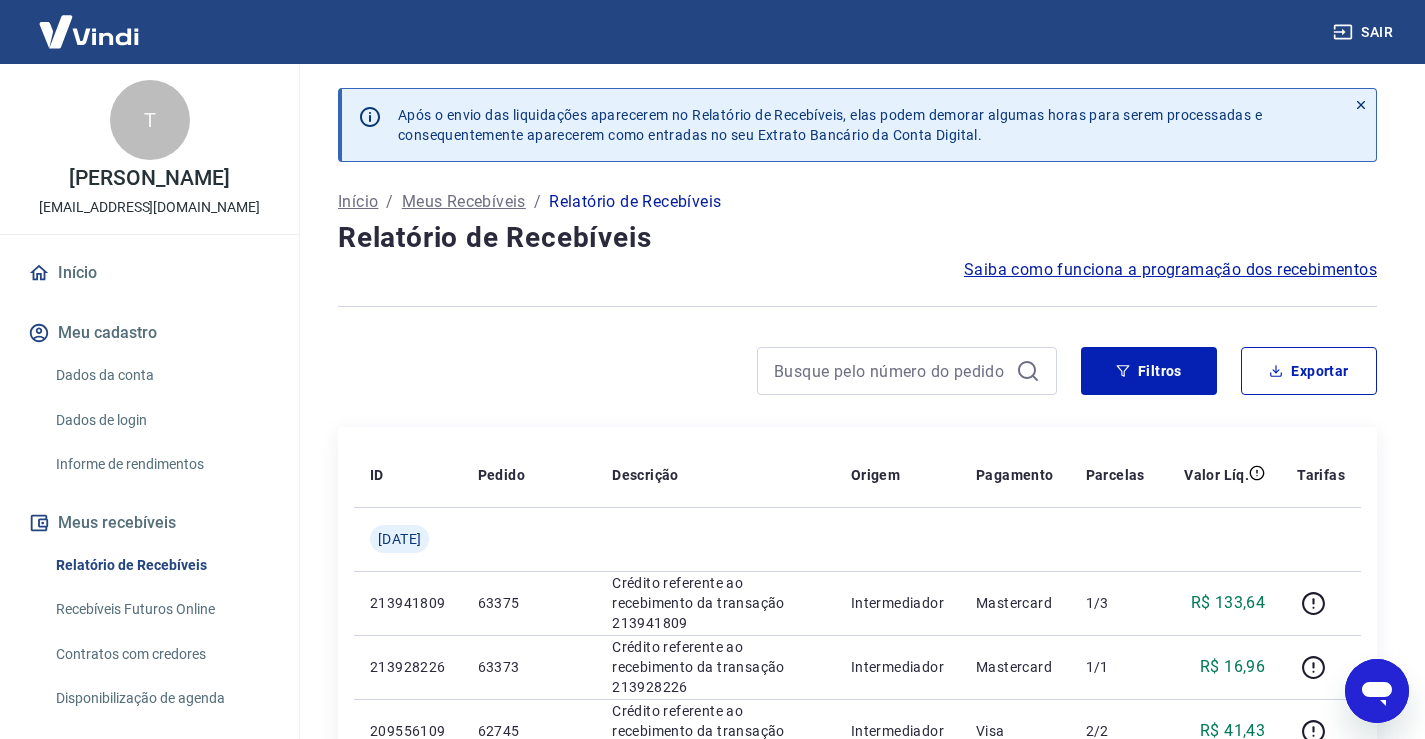 click on "Filtros Exportar" at bounding box center [857, 379] 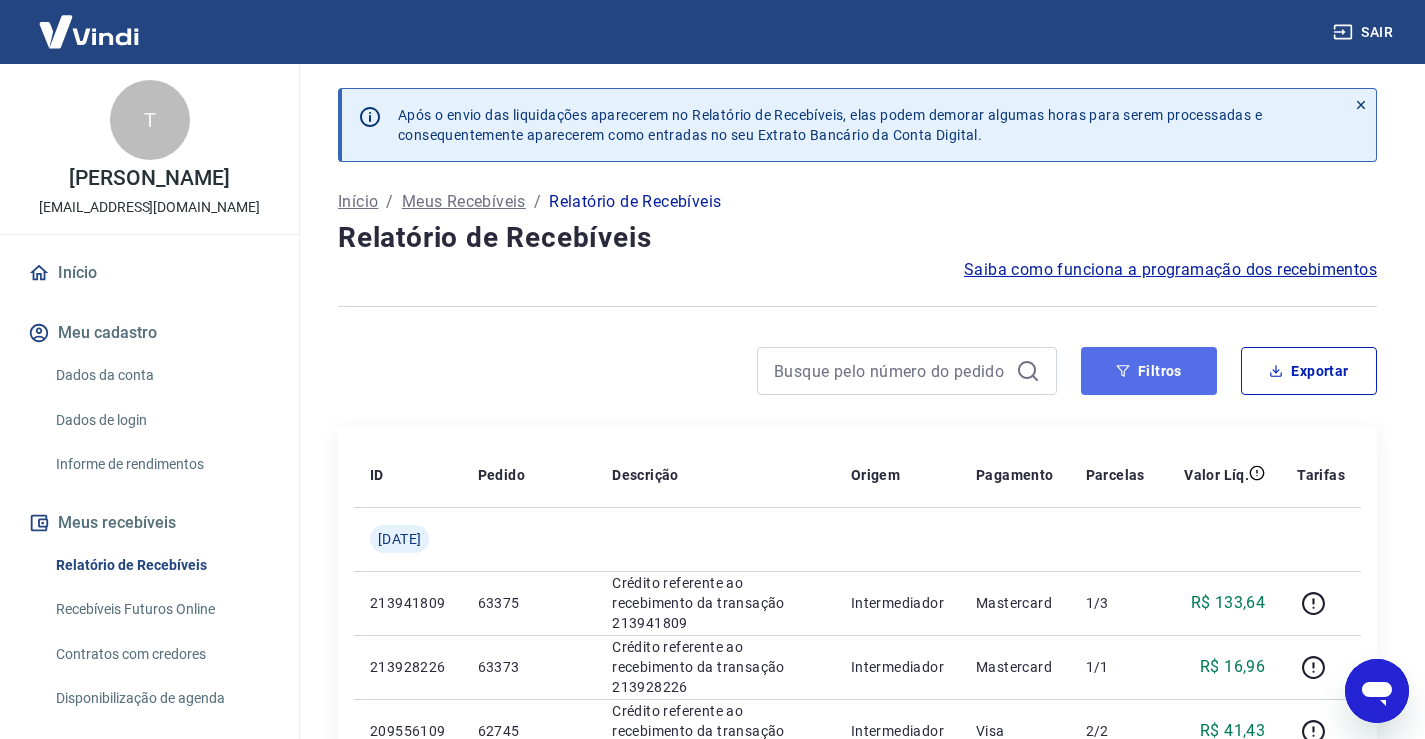 click on "Filtros" at bounding box center [1149, 371] 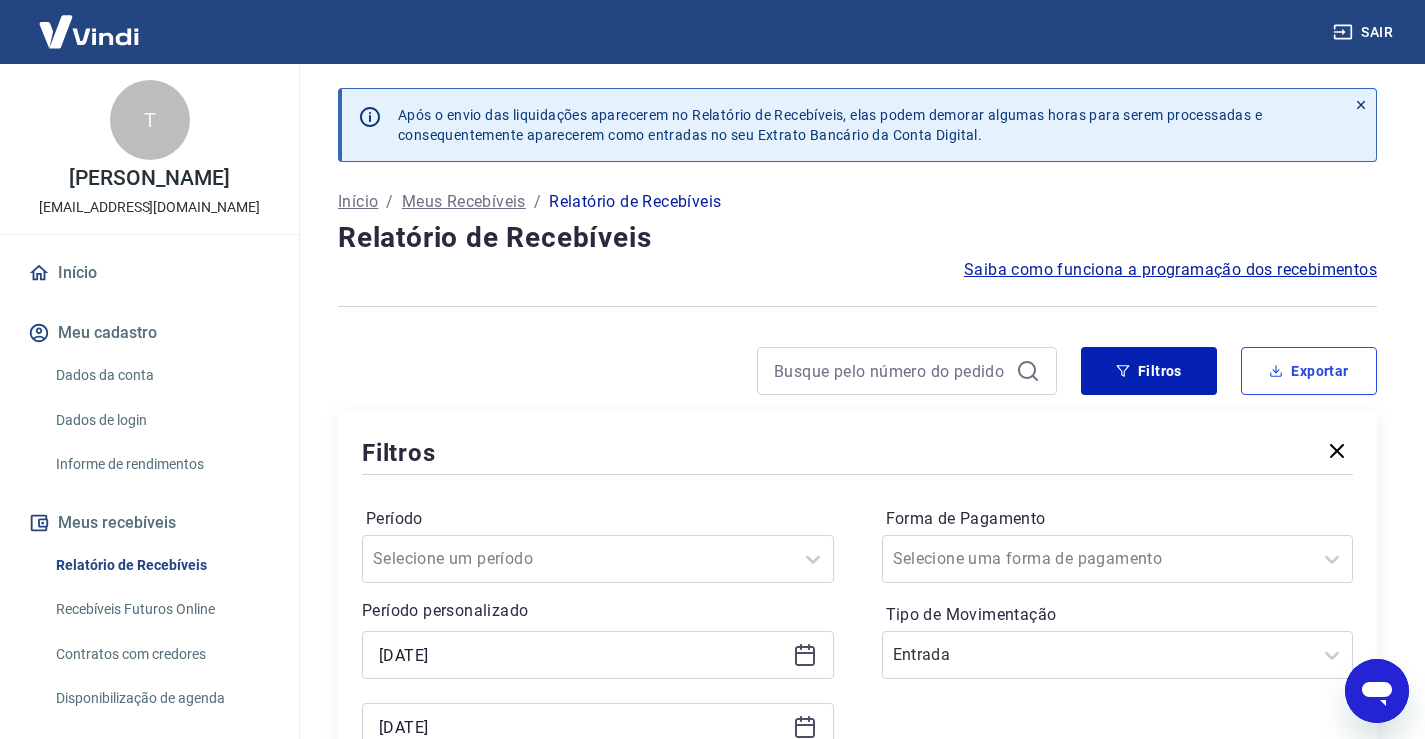 click on "Exportar" at bounding box center (1309, 371) 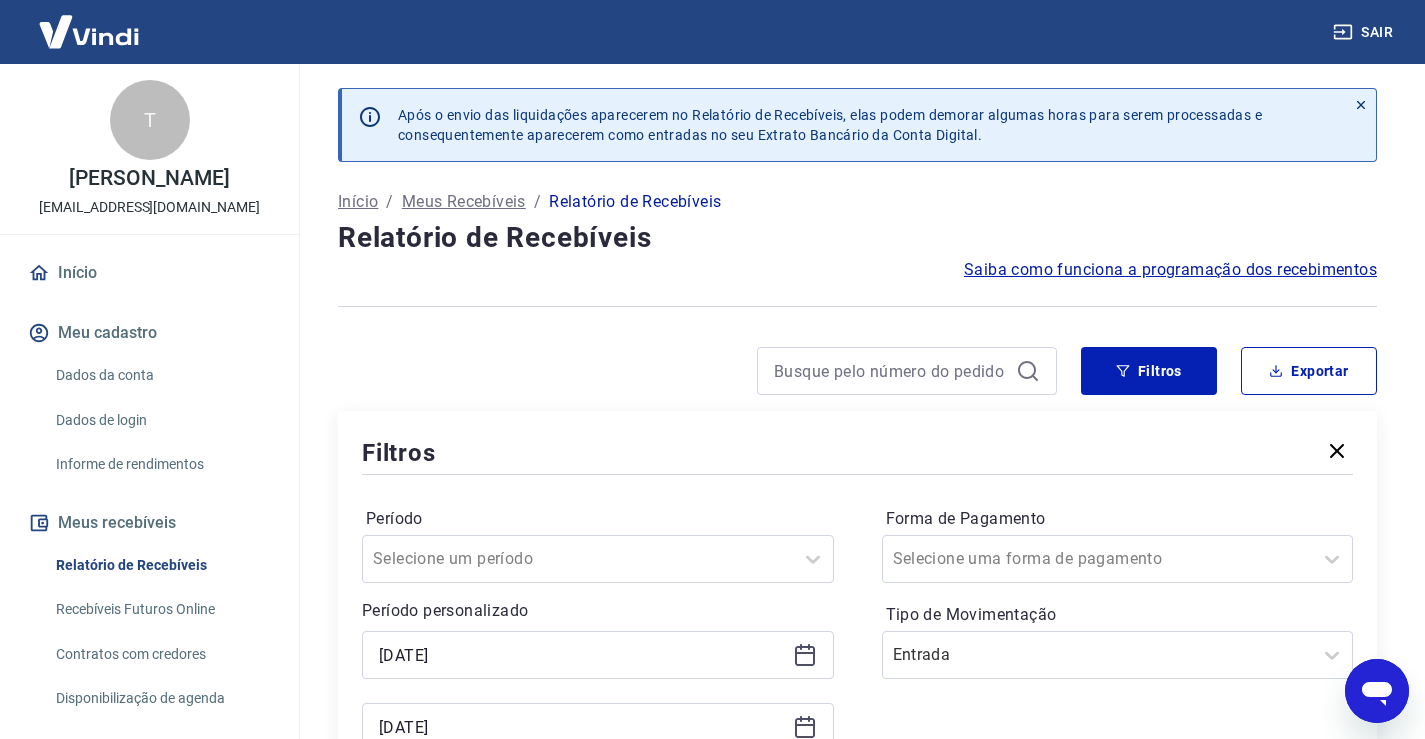 type on "[DATE]" 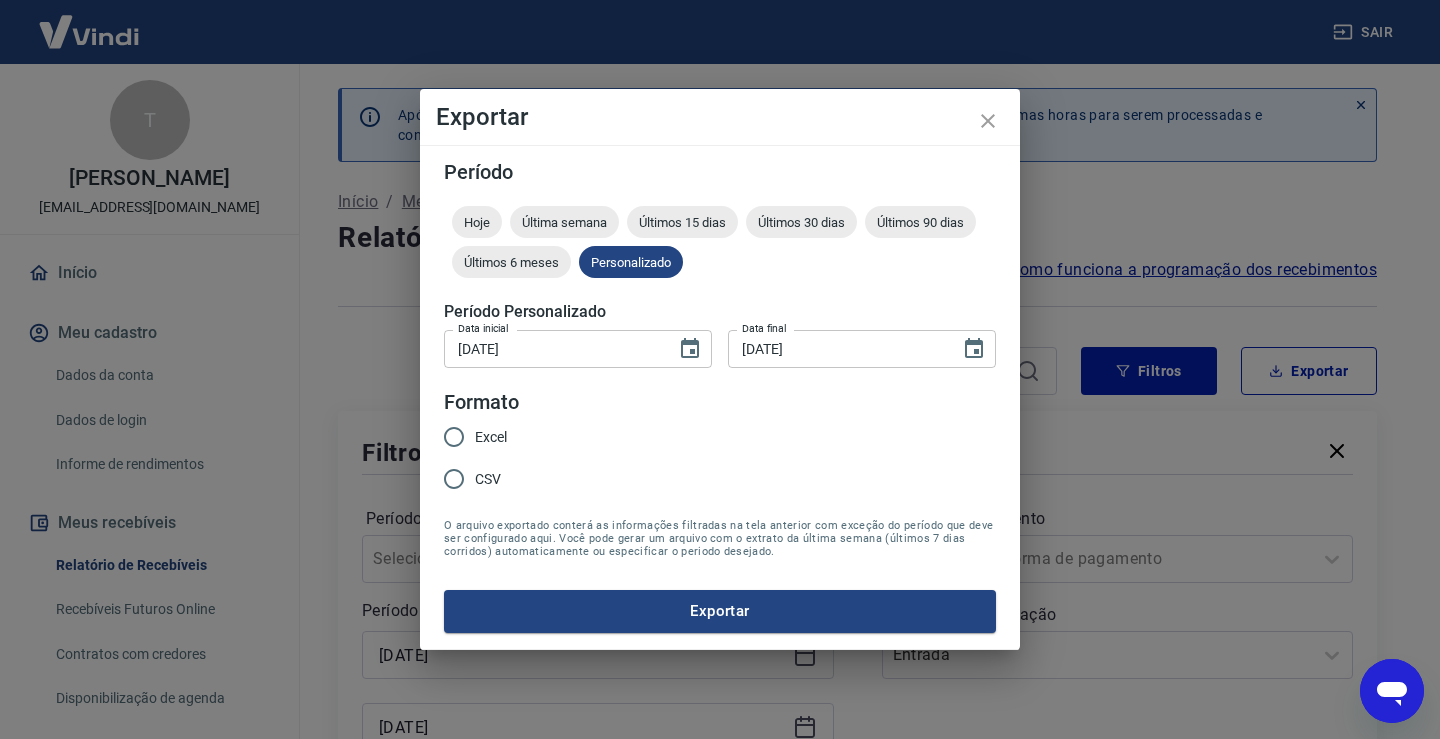click on "CSV" at bounding box center (454, 479) 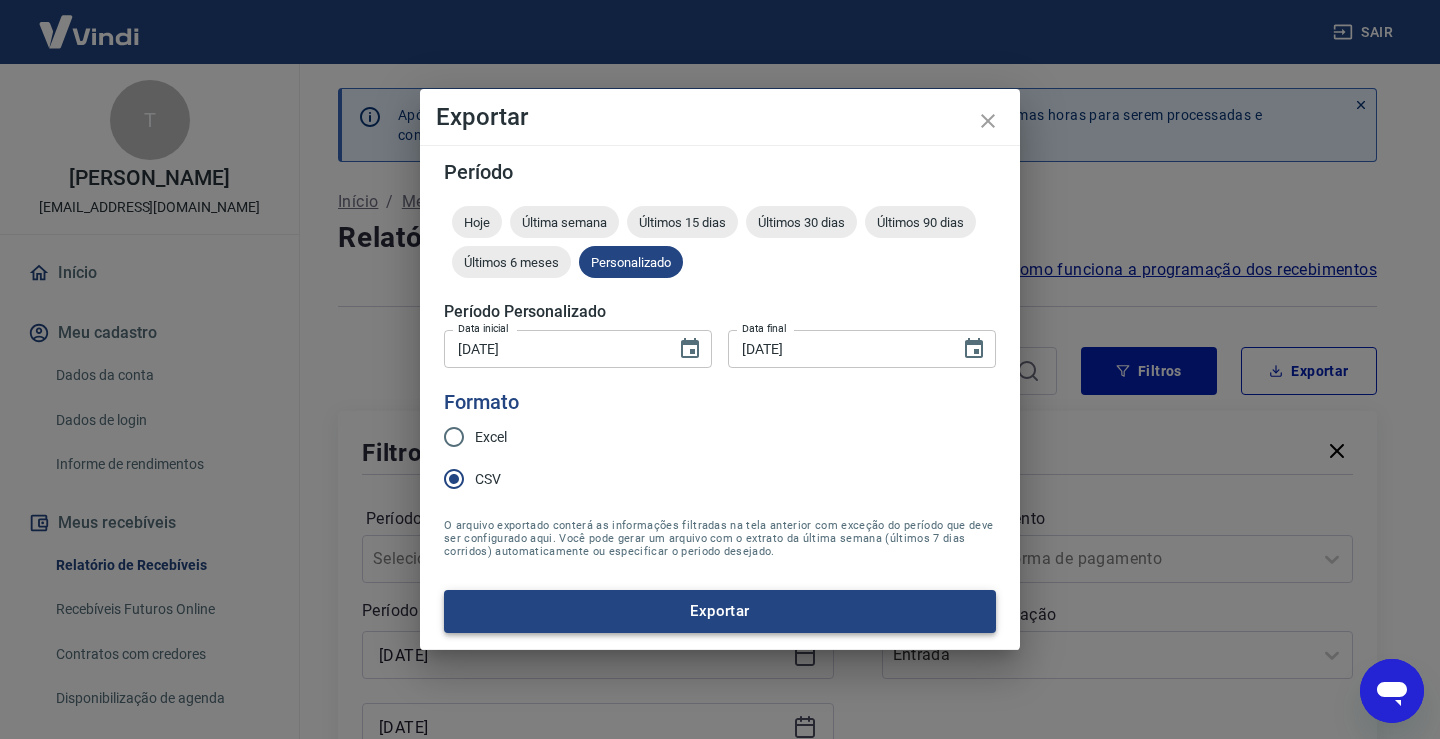 click on "Exportar" at bounding box center [720, 611] 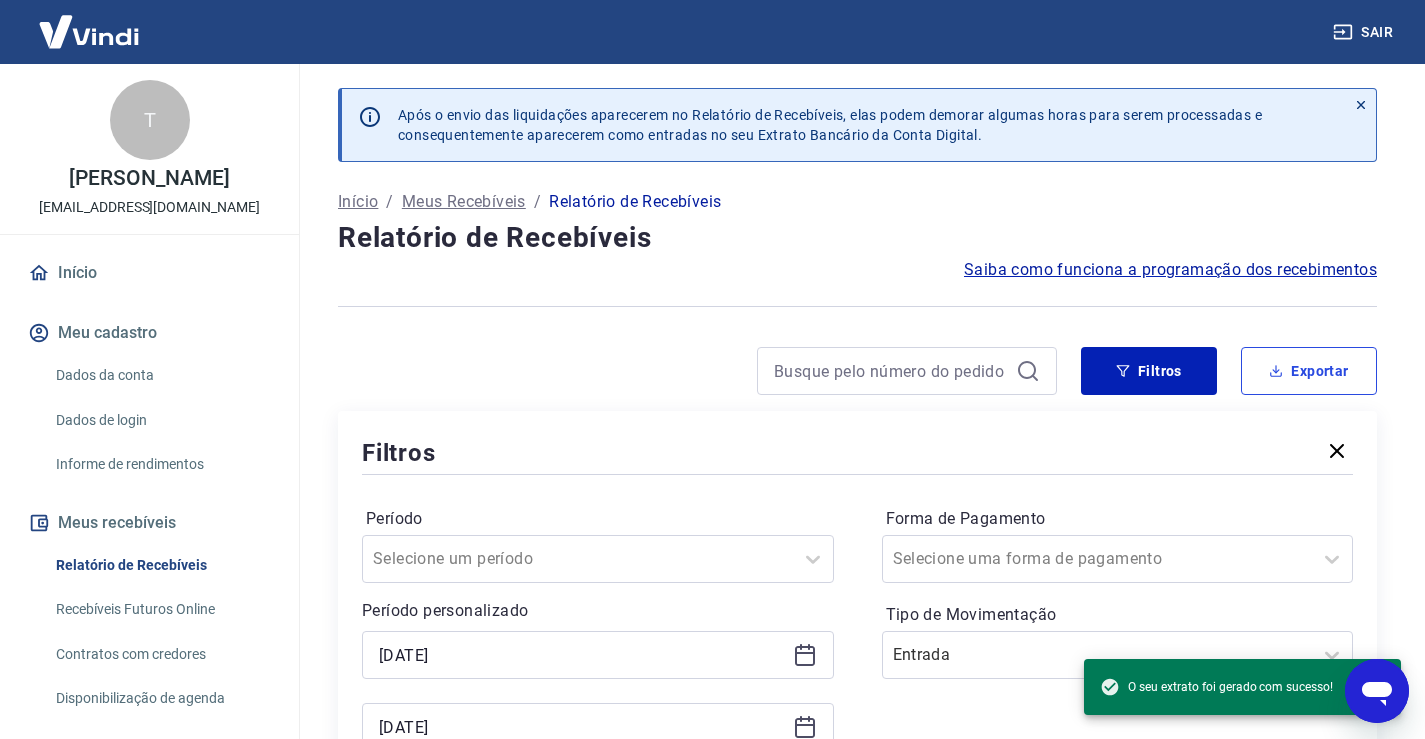 click on "Exportar" at bounding box center [1309, 371] 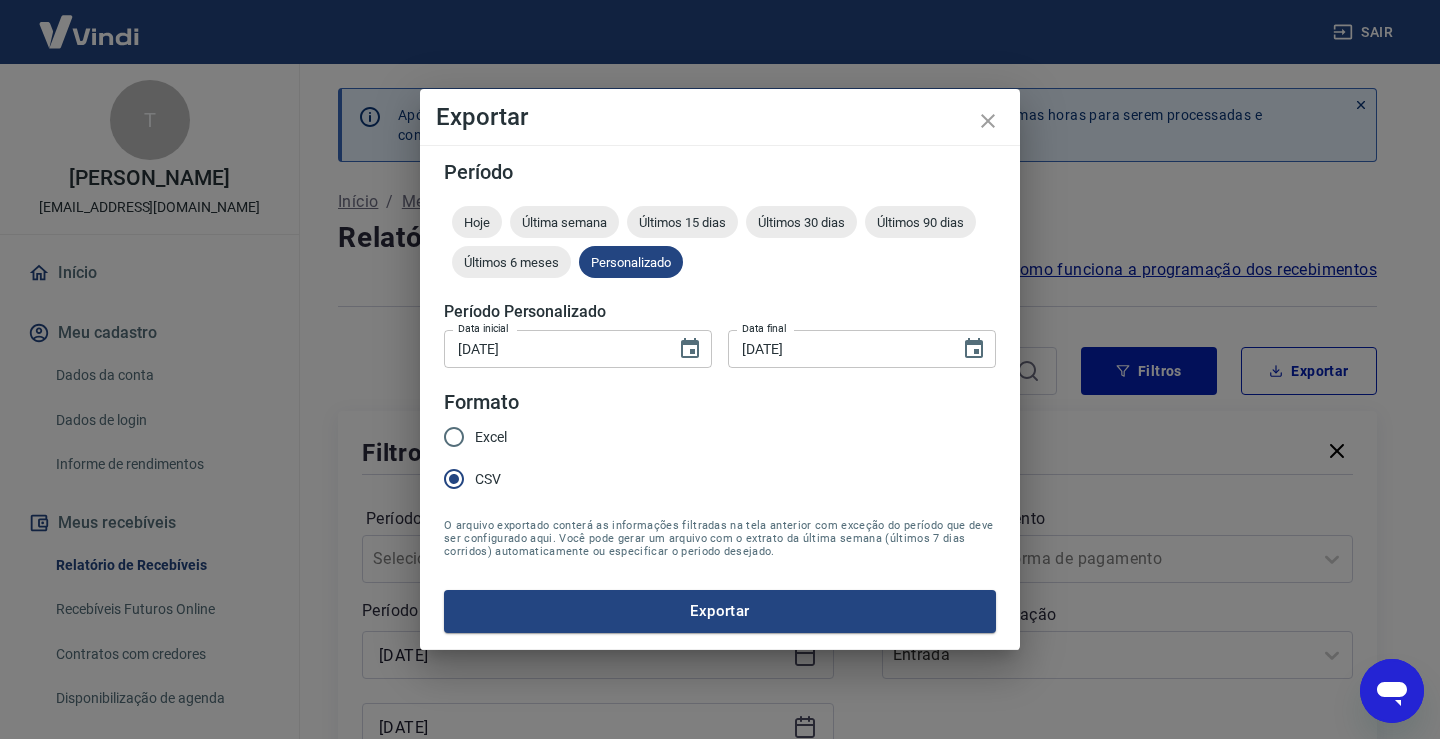 click on "Excel" at bounding box center [491, 437] 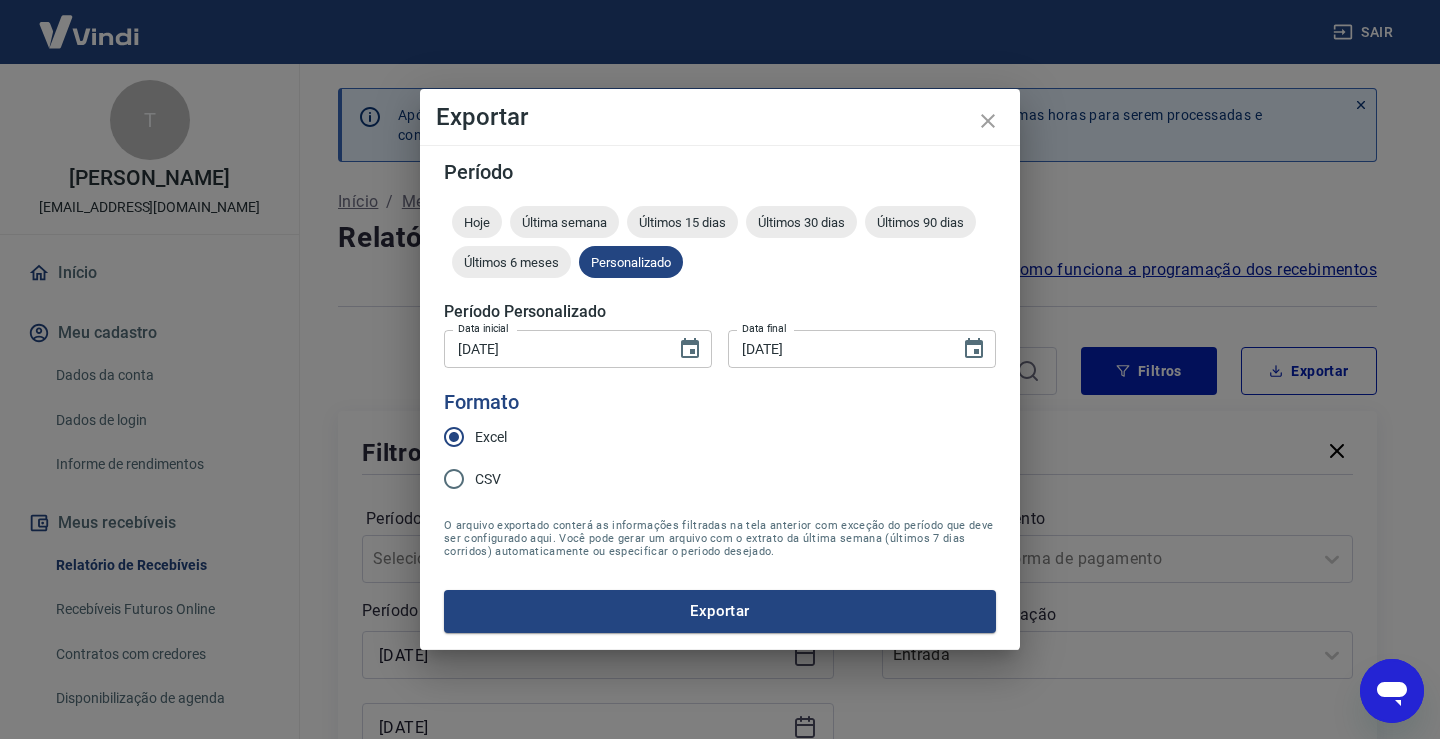 click on "Exportar" at bounding box center (720, 611) 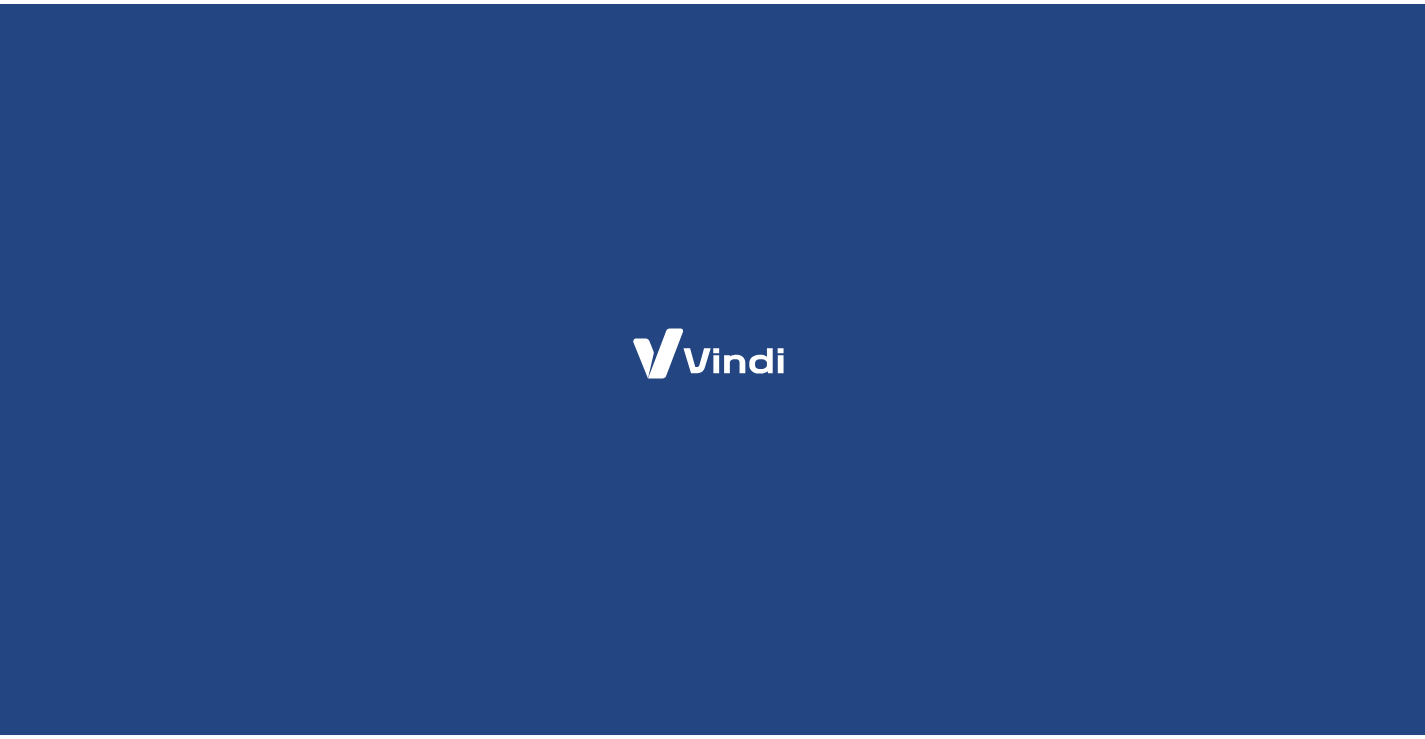 scroll, scrollTop: 0, scrollLeft: 0, axis: both 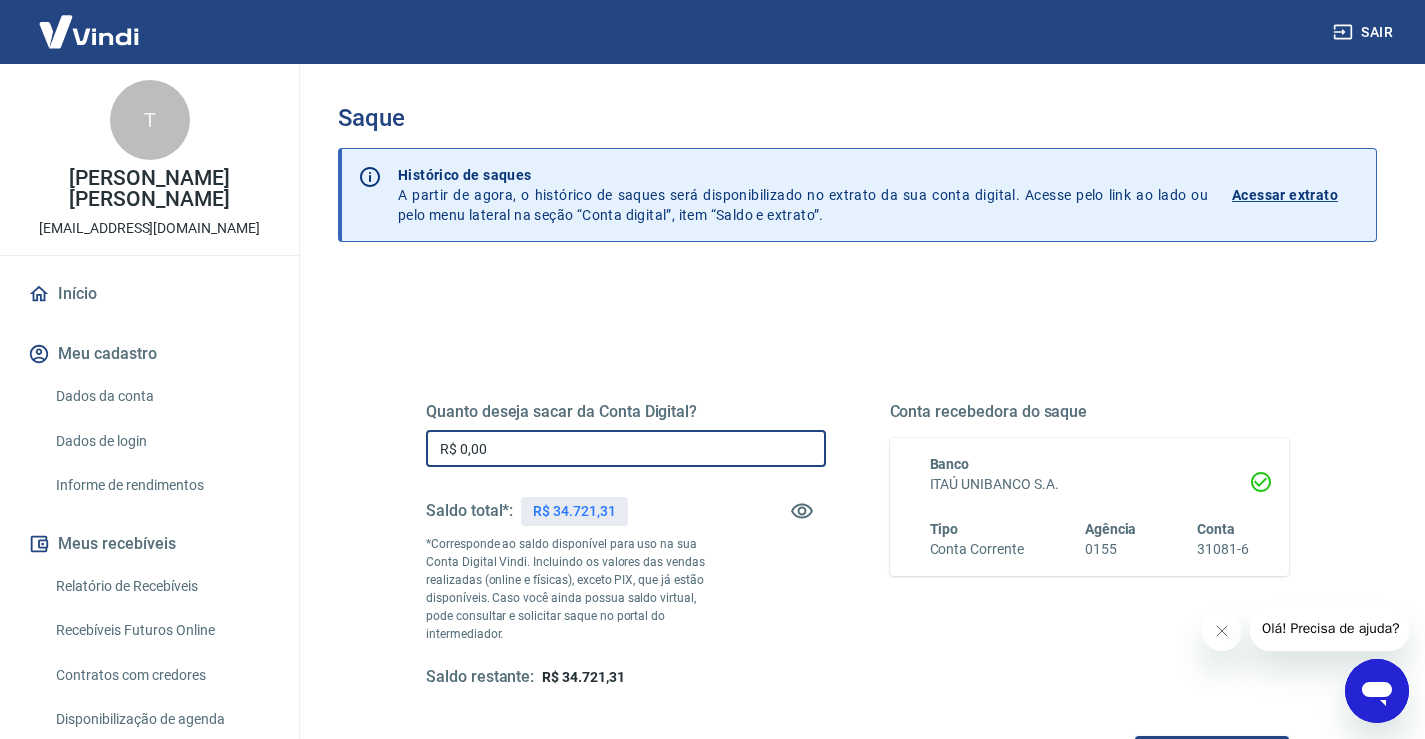 click on "R$ 0,00" at bounding box center (626, 448) 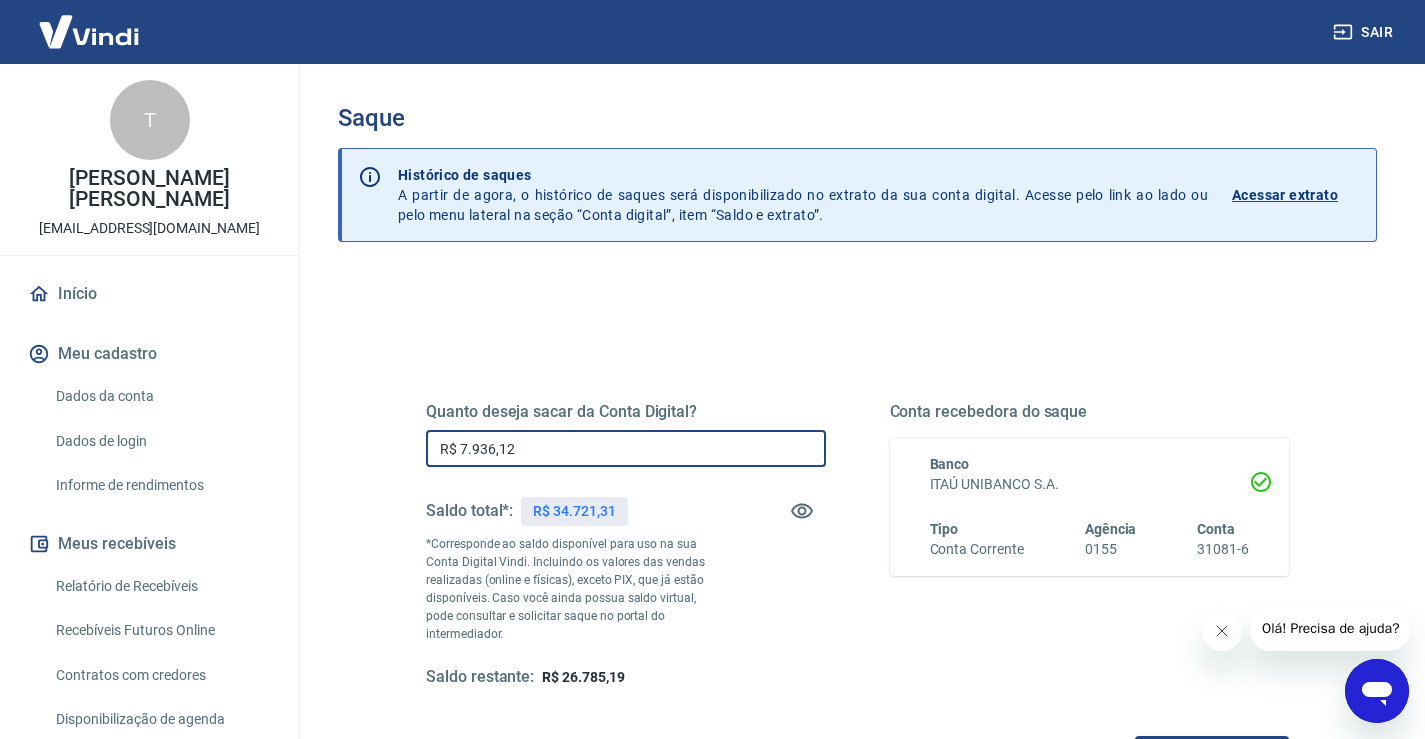 type on "R$ 7.936,12" 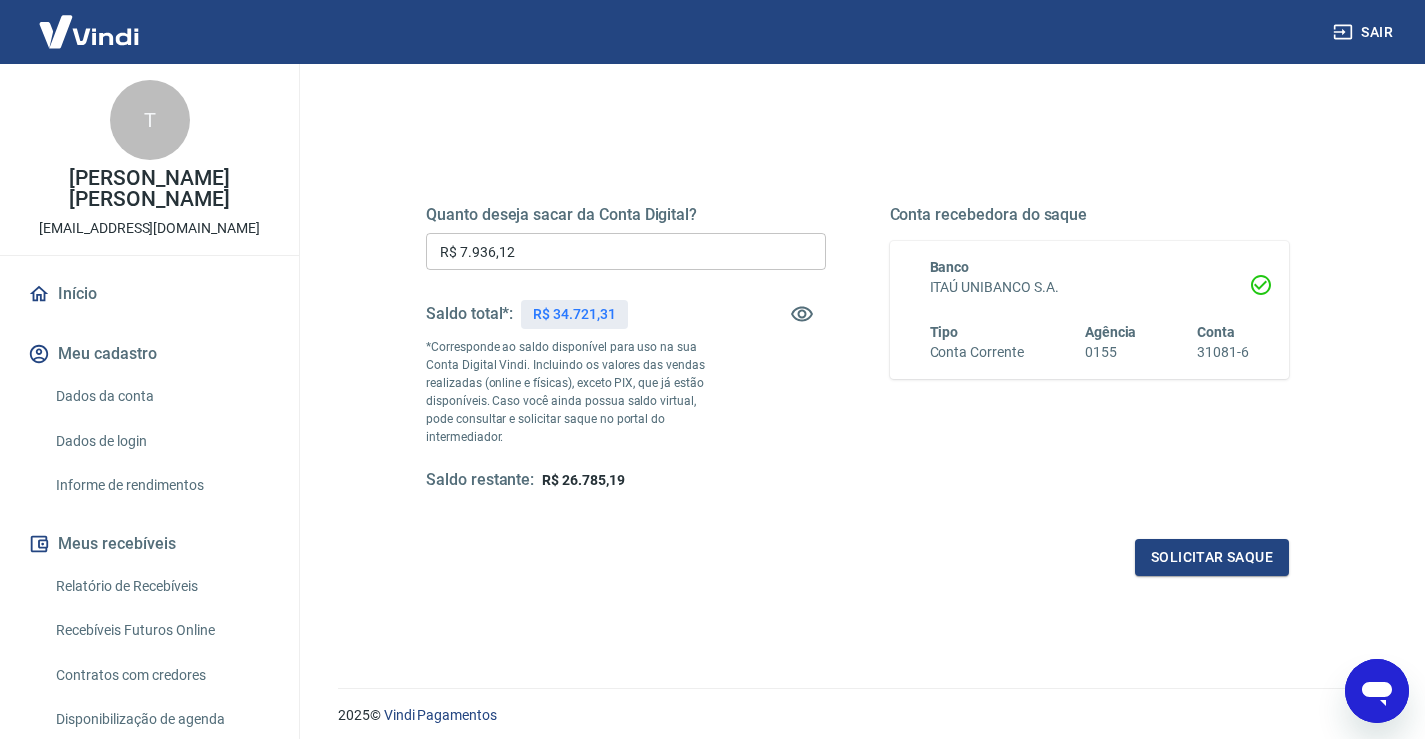 scroll, scrollTop: 200, scrollLeft: 0, axis: vertical 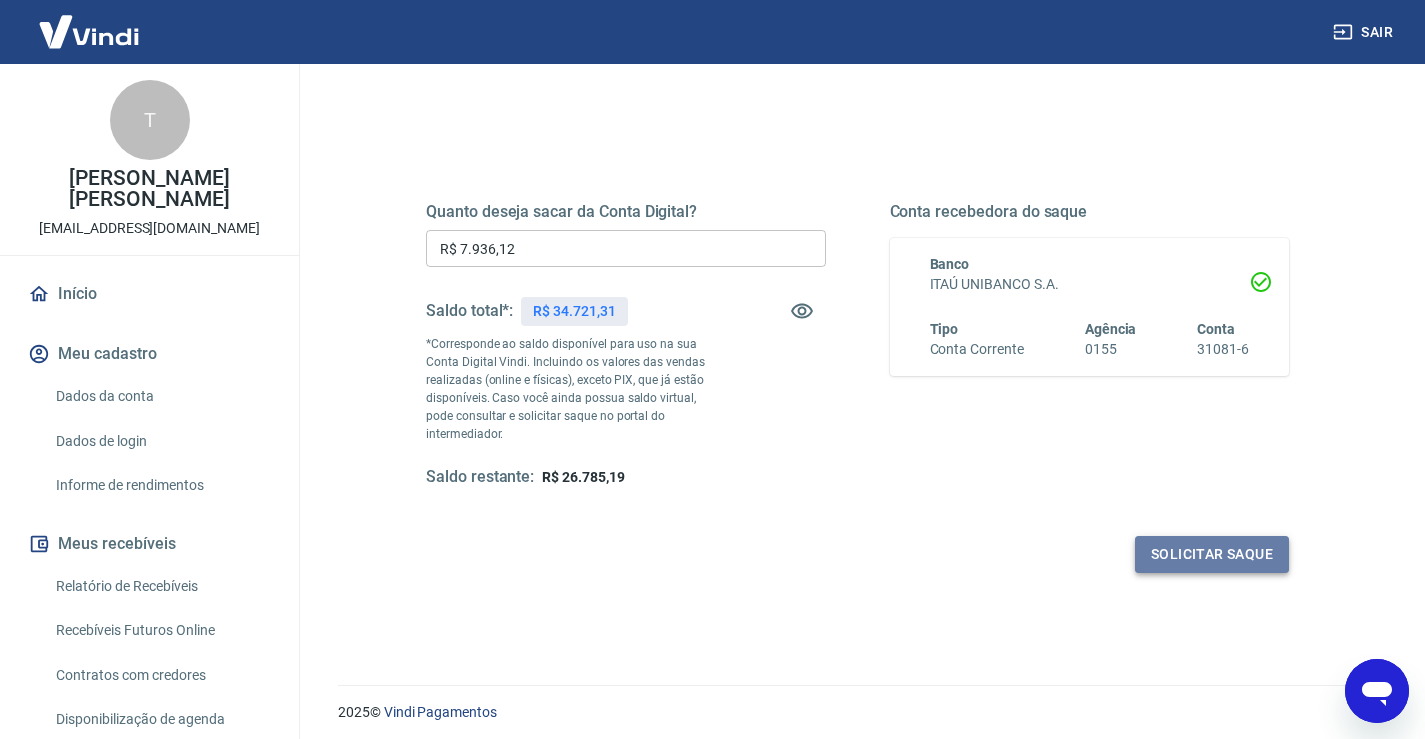 click on "Solicitar saque" at bounding box center [1212, 554] 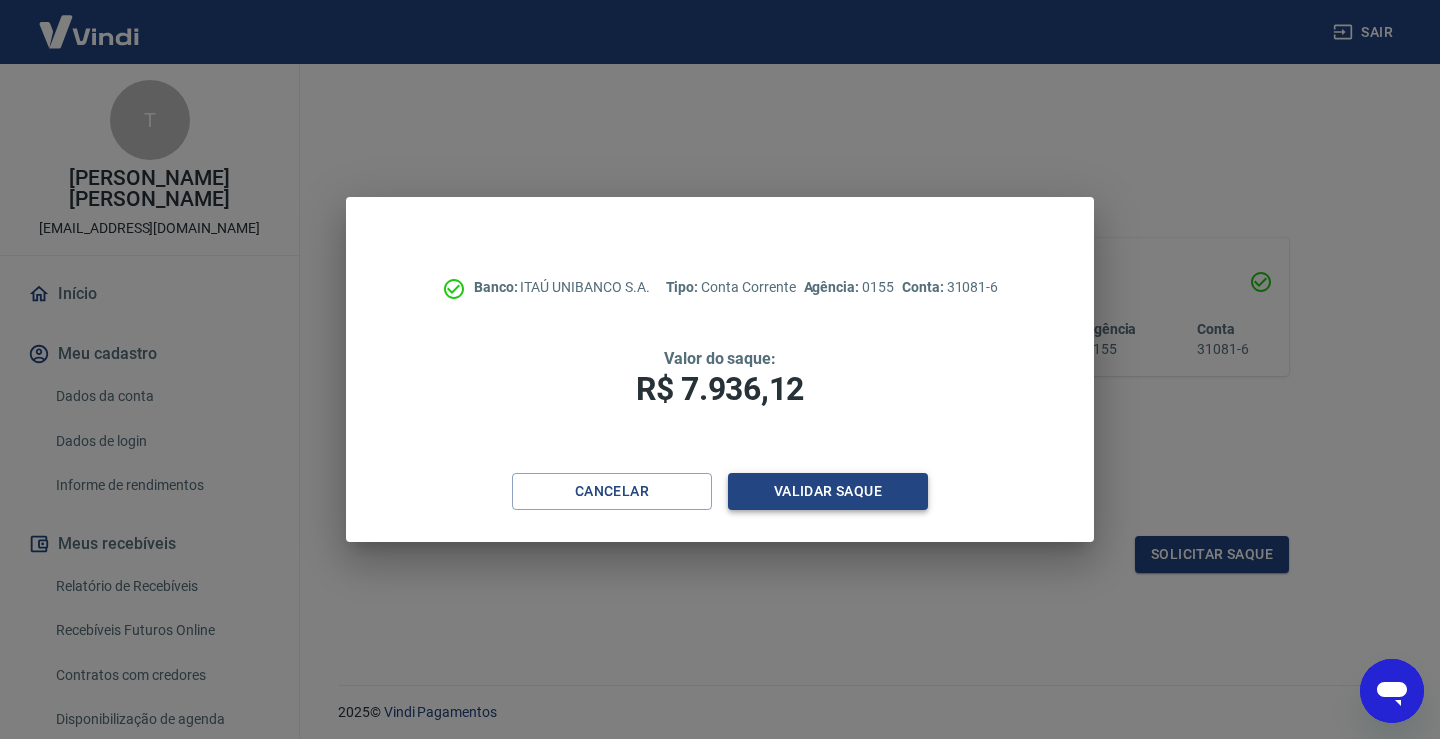 click on "Validar saque" at bounding box center (828, 491) 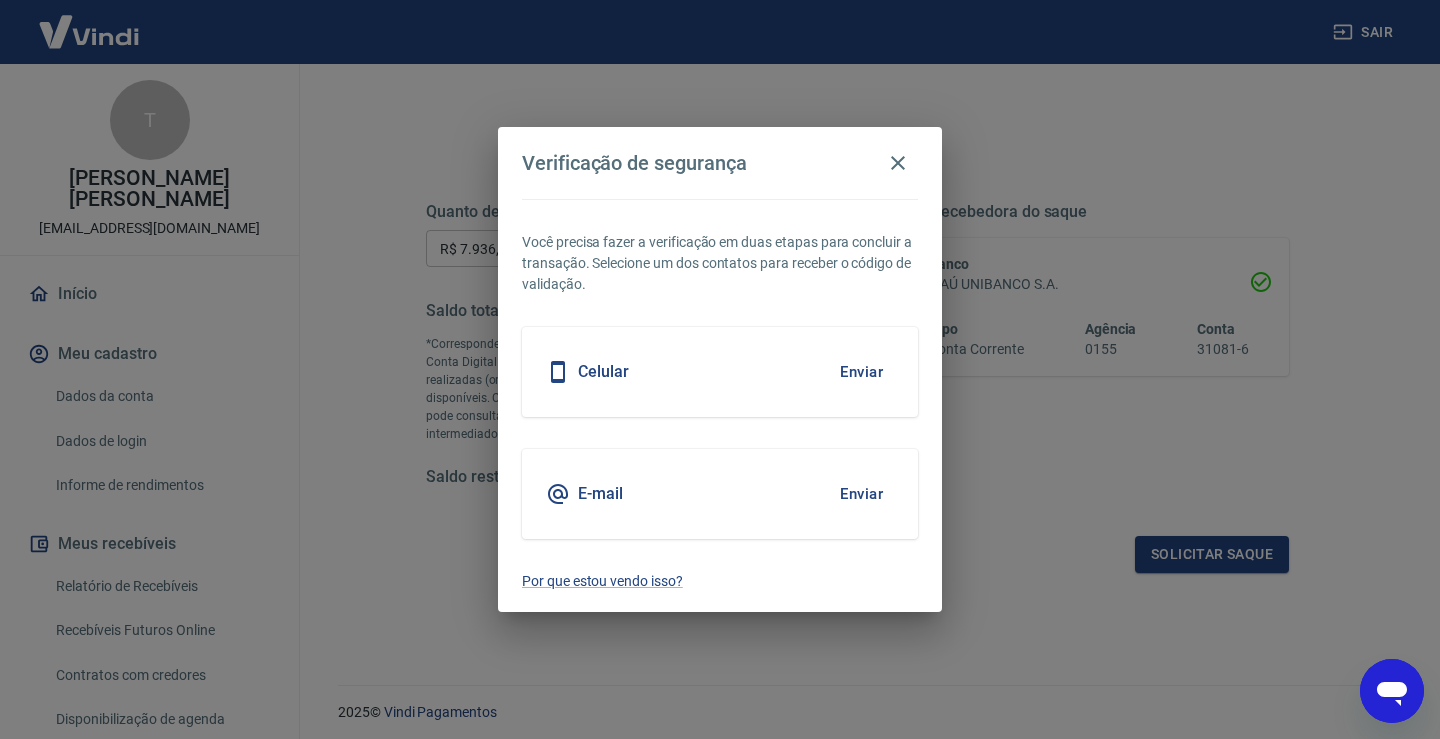 click on "Enviar" at bounding box center (861, 494) 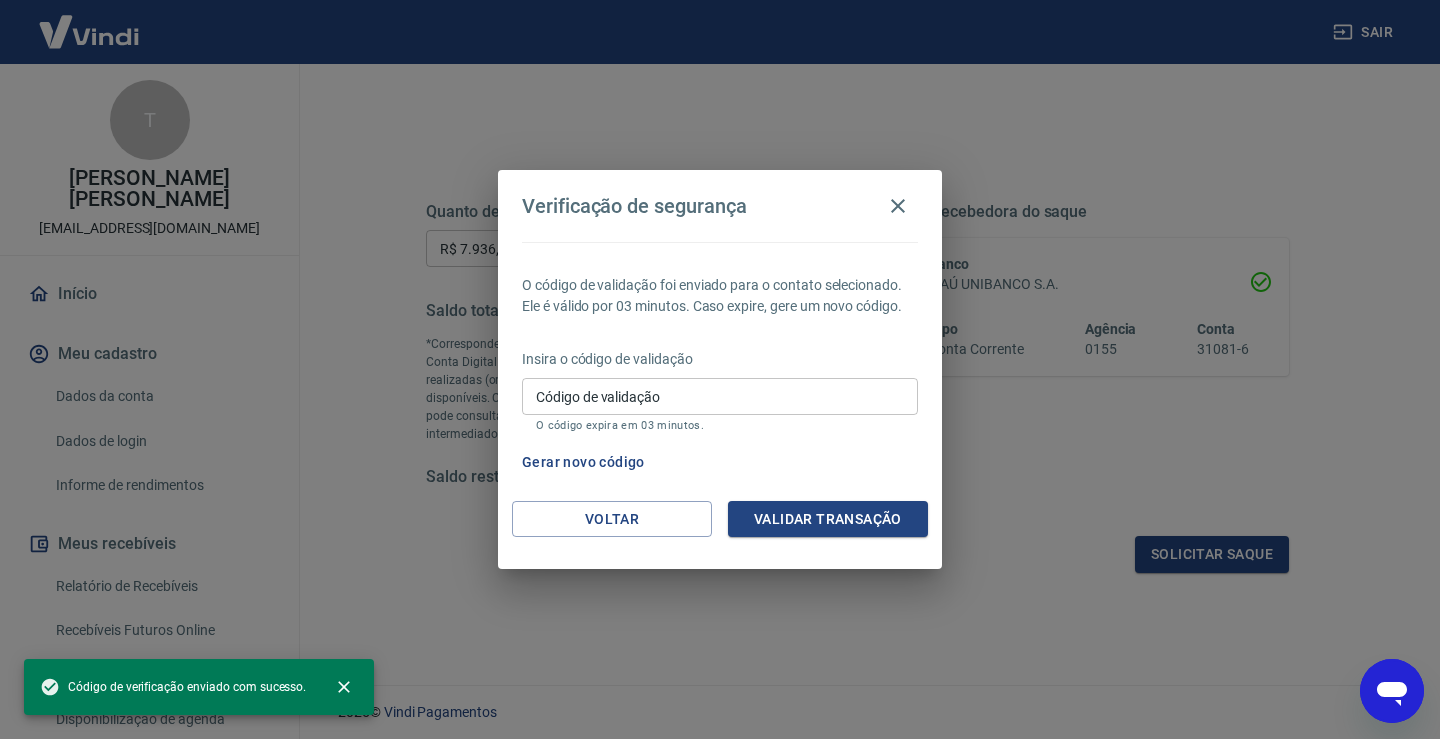 click on "Validar transação" at bounding box center (828, 519) 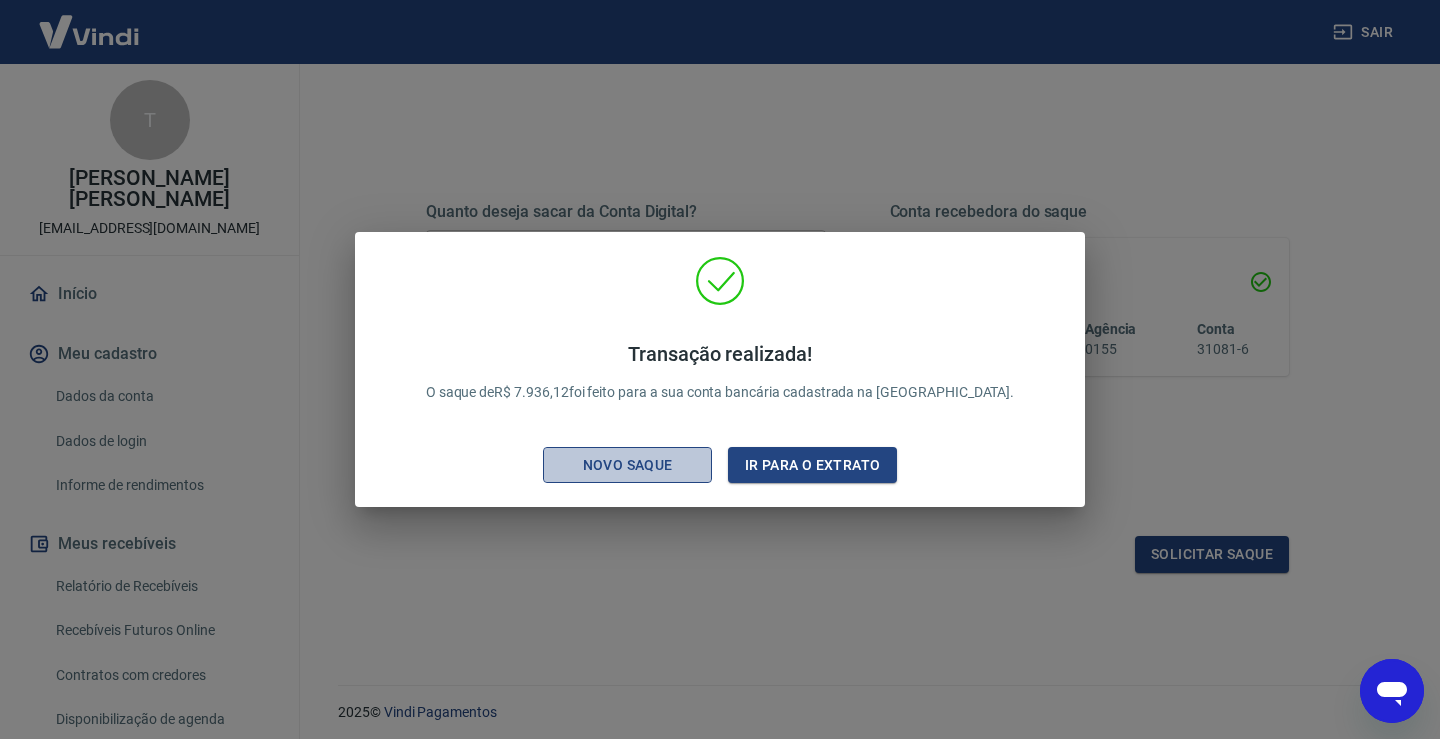 click on "Novo saque" at bounding box center [628, 465] 